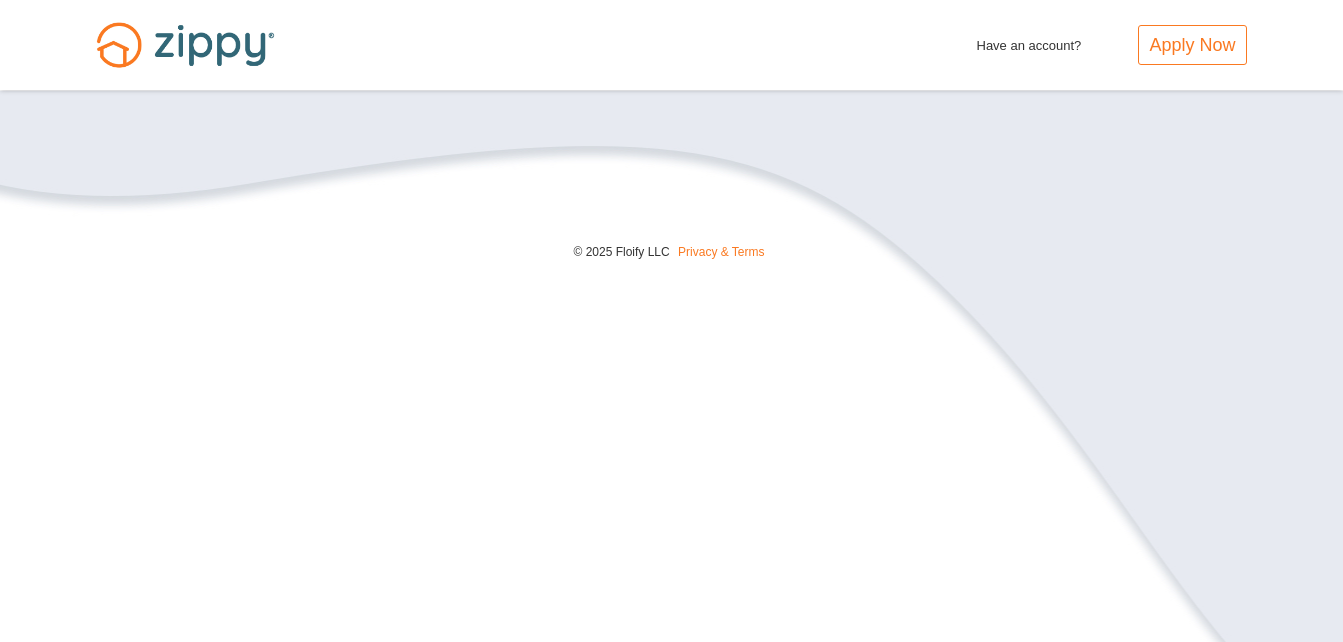scroll, scrollTop: 0, scrollLeft: 0, axis: both 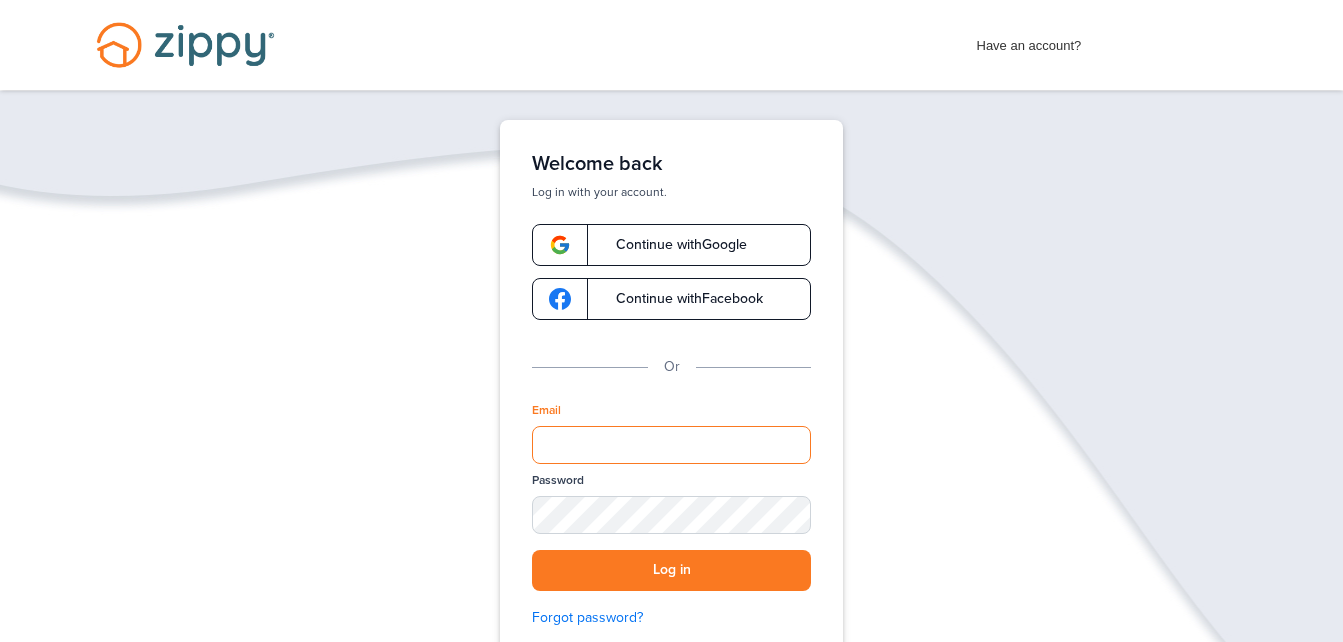 click on "Email" at bounding box center [671, 445] 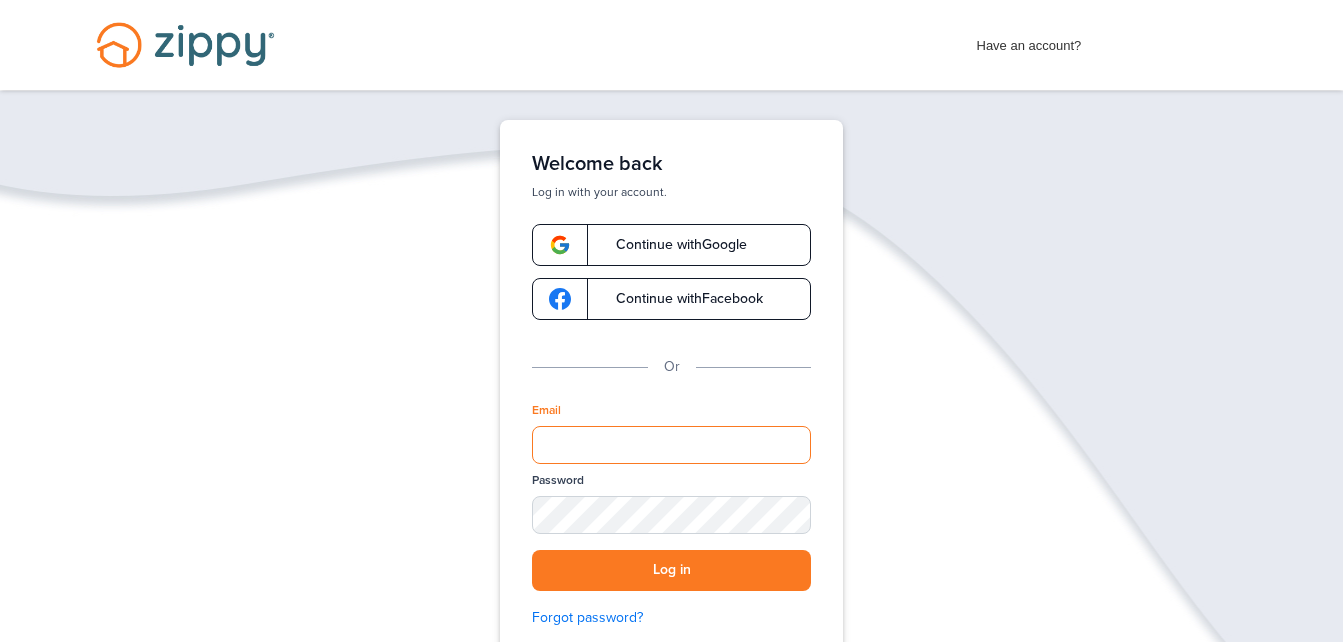 type on "**********" 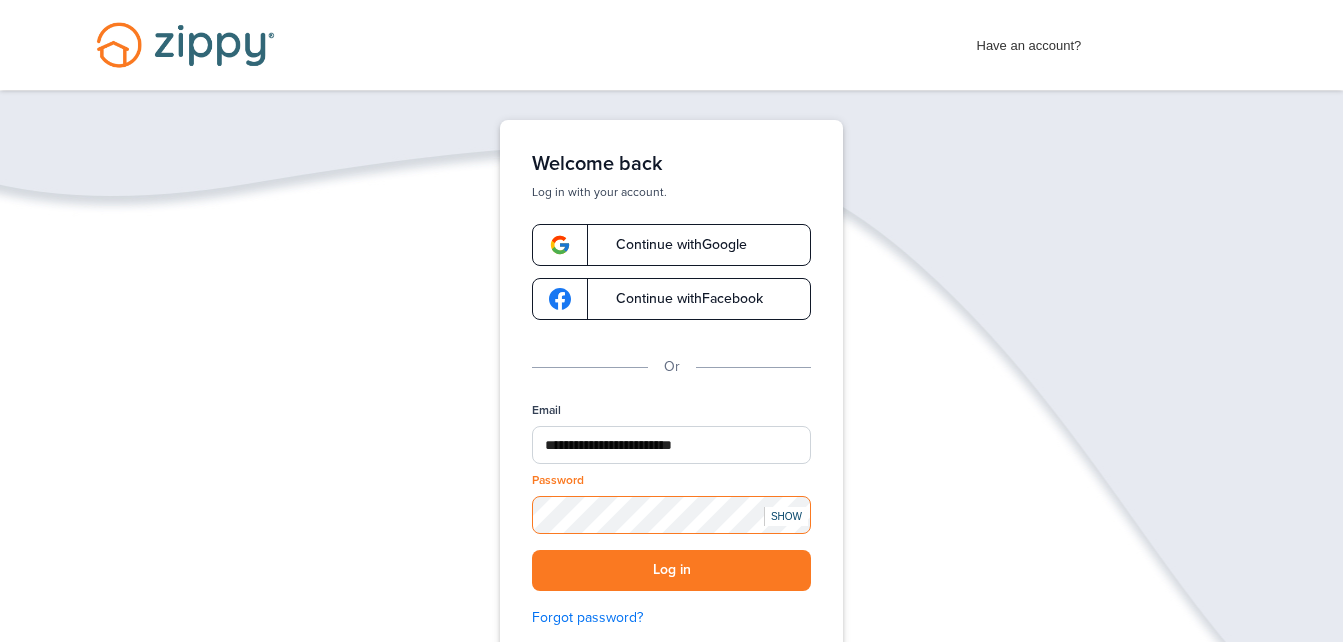 click on "Log in" at bounding box center [671, 570] 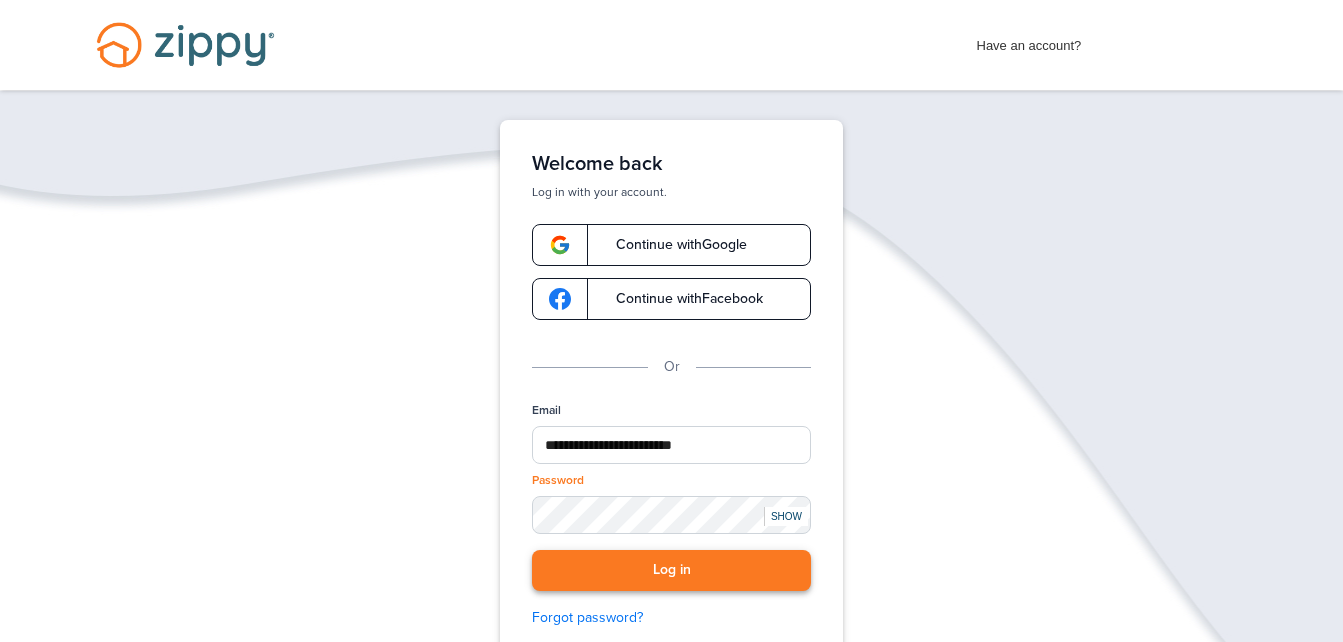 click on "Log in" at bounding box center (671, 570) 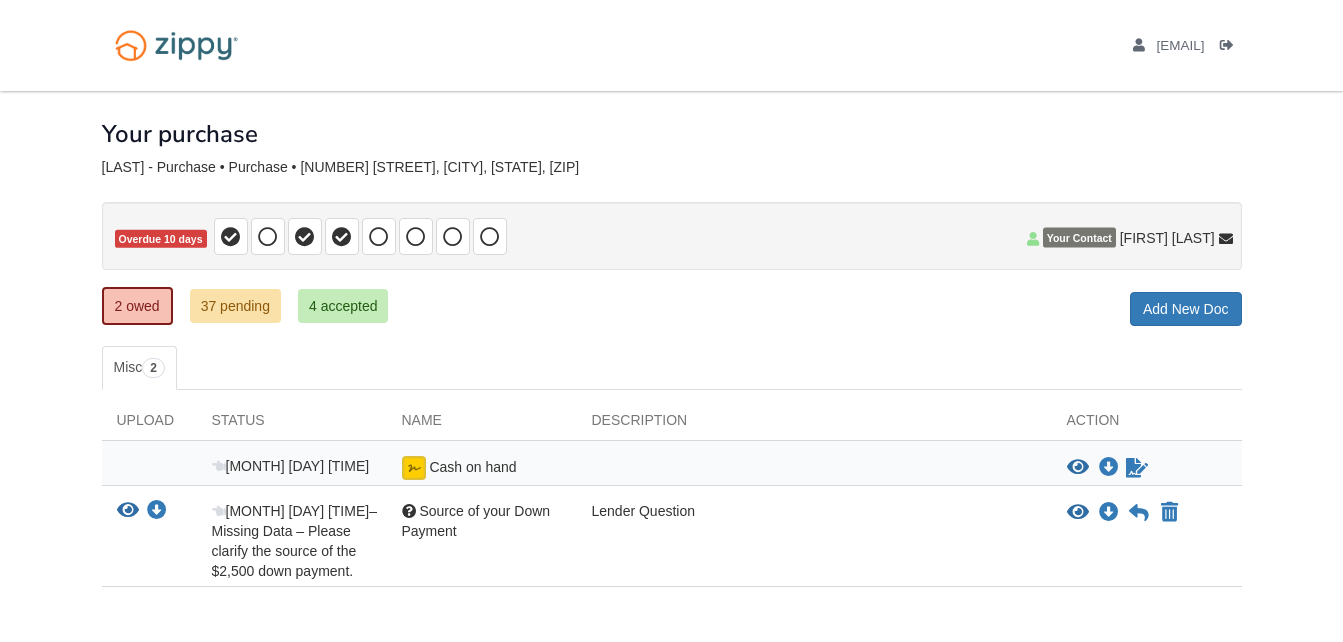 scroll, scrollTop: 100, scrollLeft: 0, axis: vertical 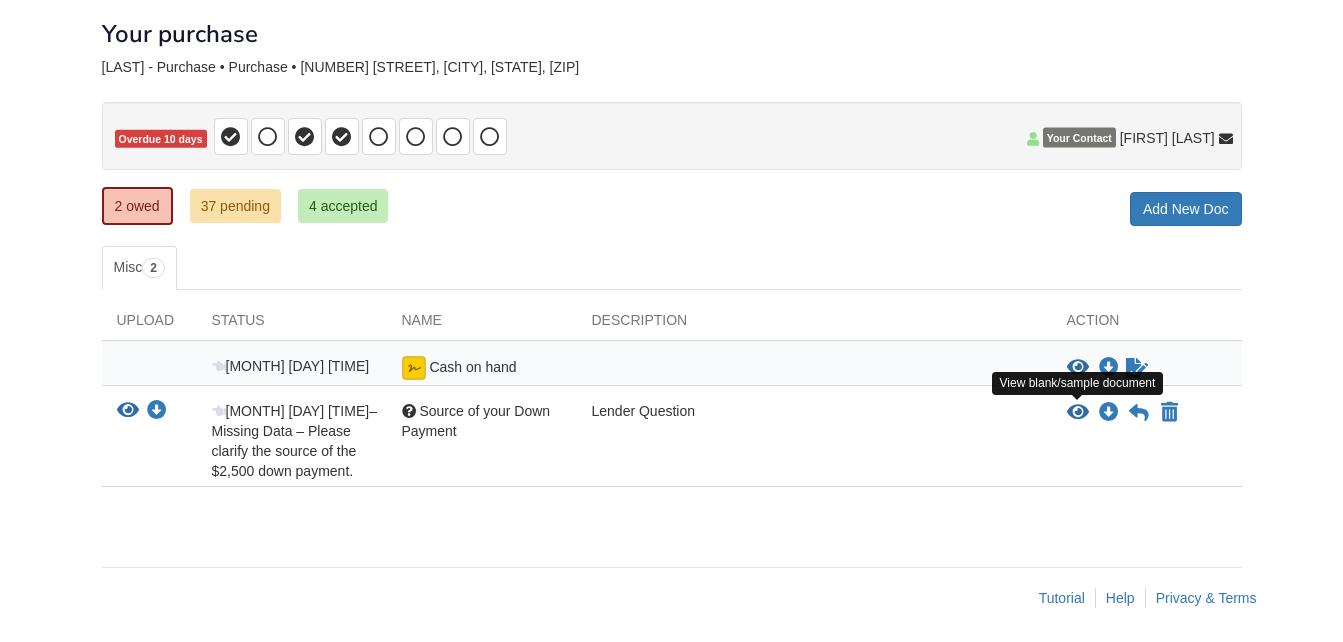click at bounding box center (1078, 413) 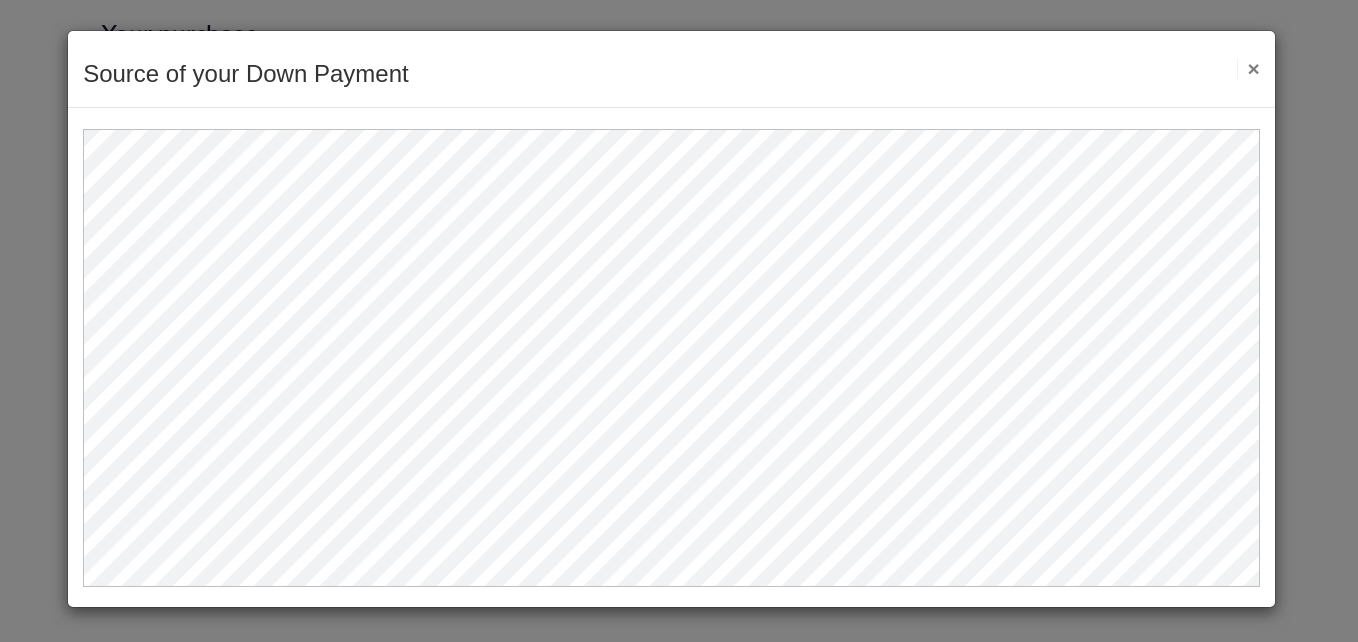 click on "×" at bounding box center [1248, 68] 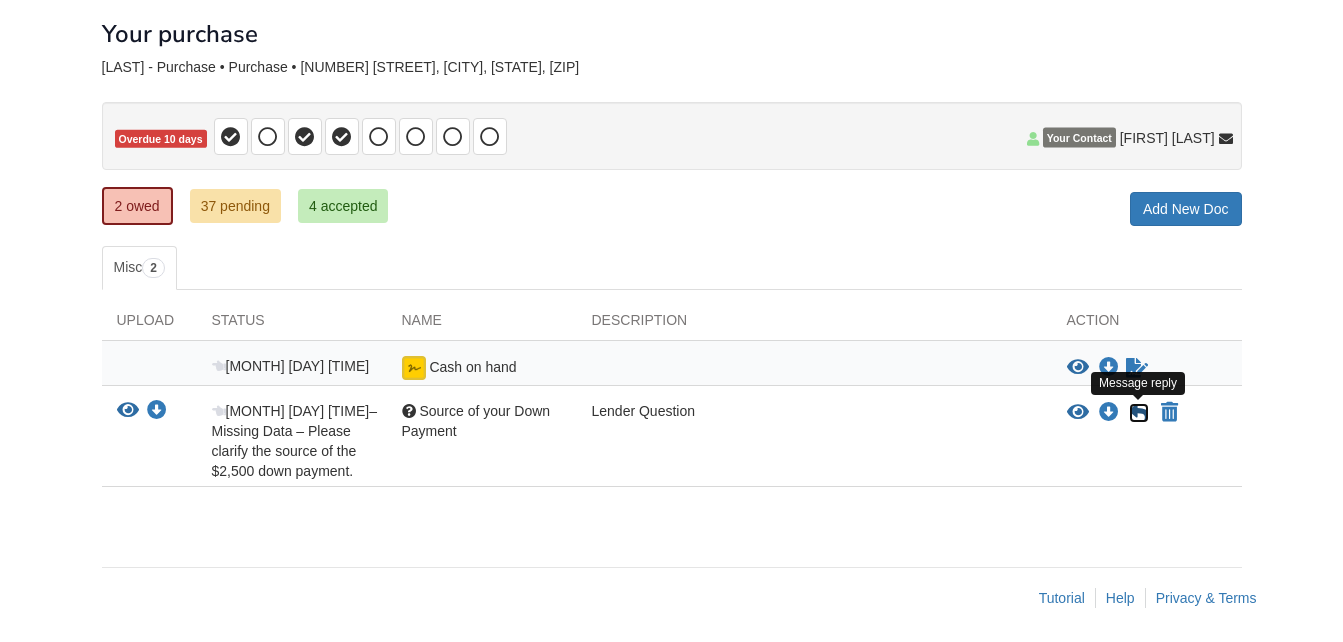 click at bounding box center (1139, 413) 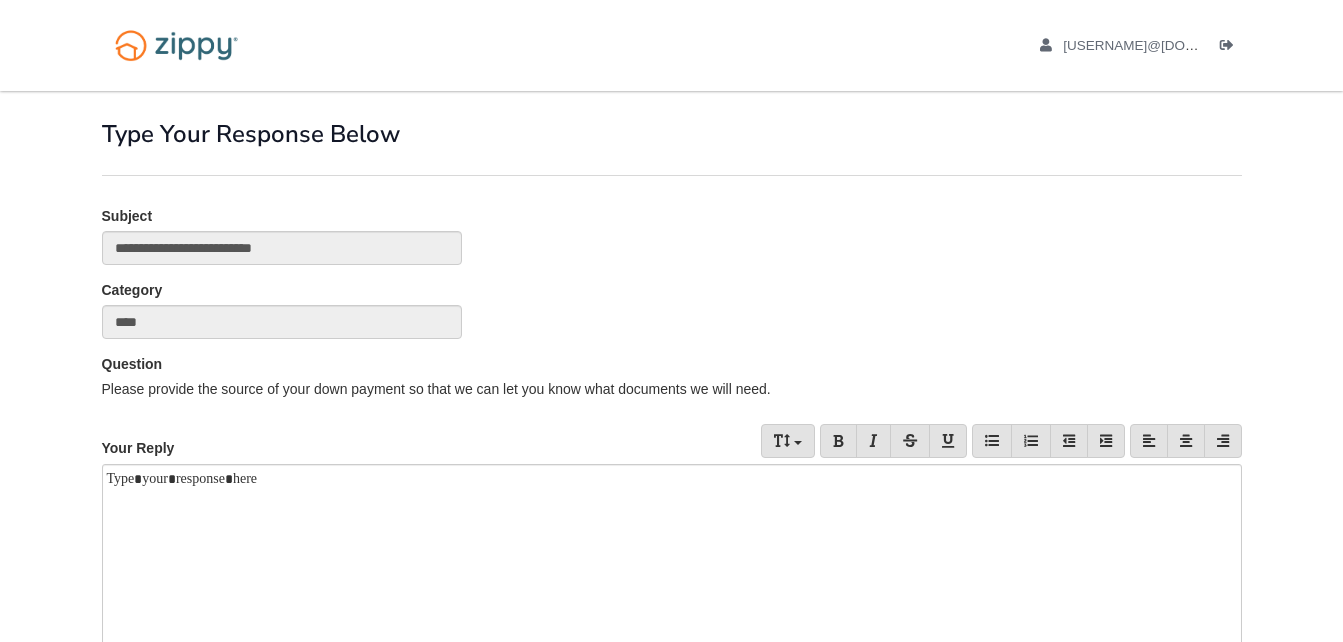 scroll, scrollTop: 0, scrollLeft: 0, axis: both 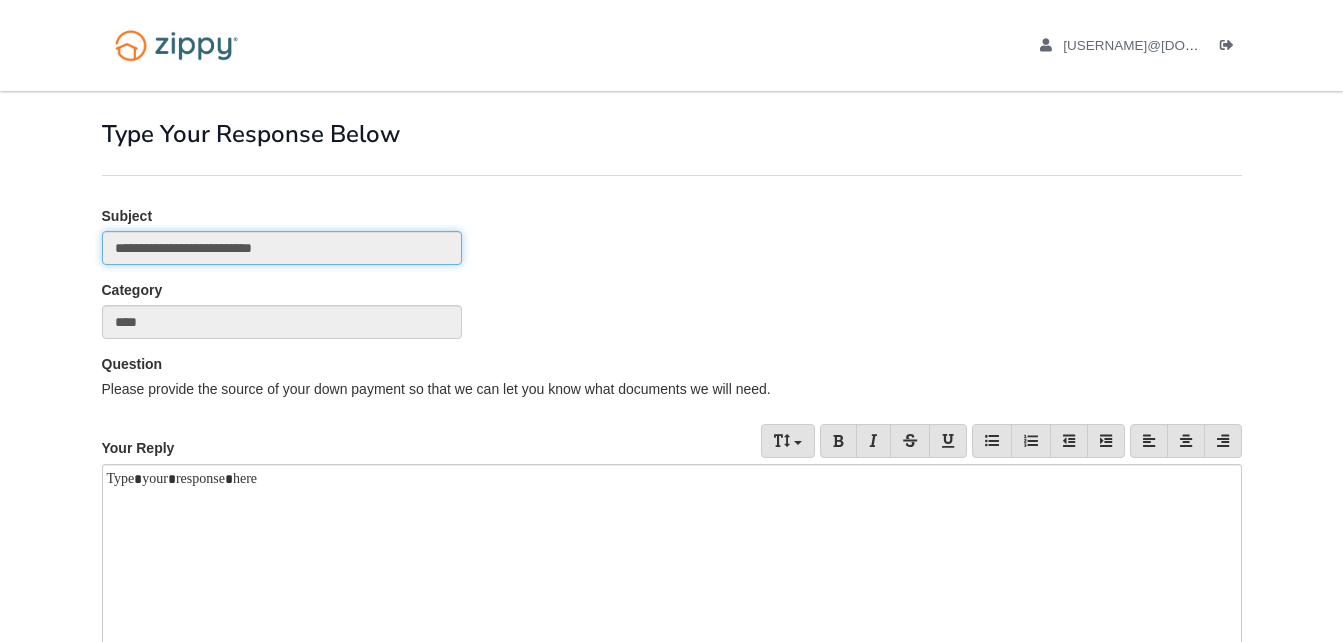 click on "**********" at bounding box center [282, 248] 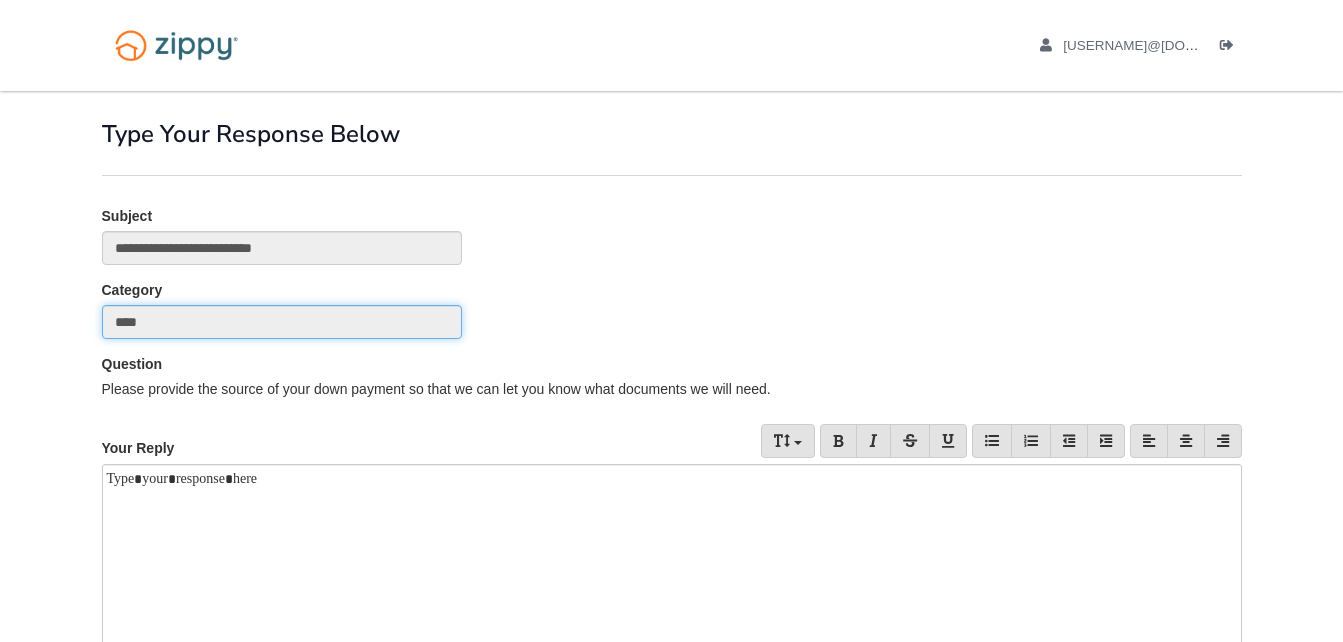 drag, startPoint x: 330, startPoint y: 239, endPoint x: 240, endPoint y: 310, distance: 114.6342 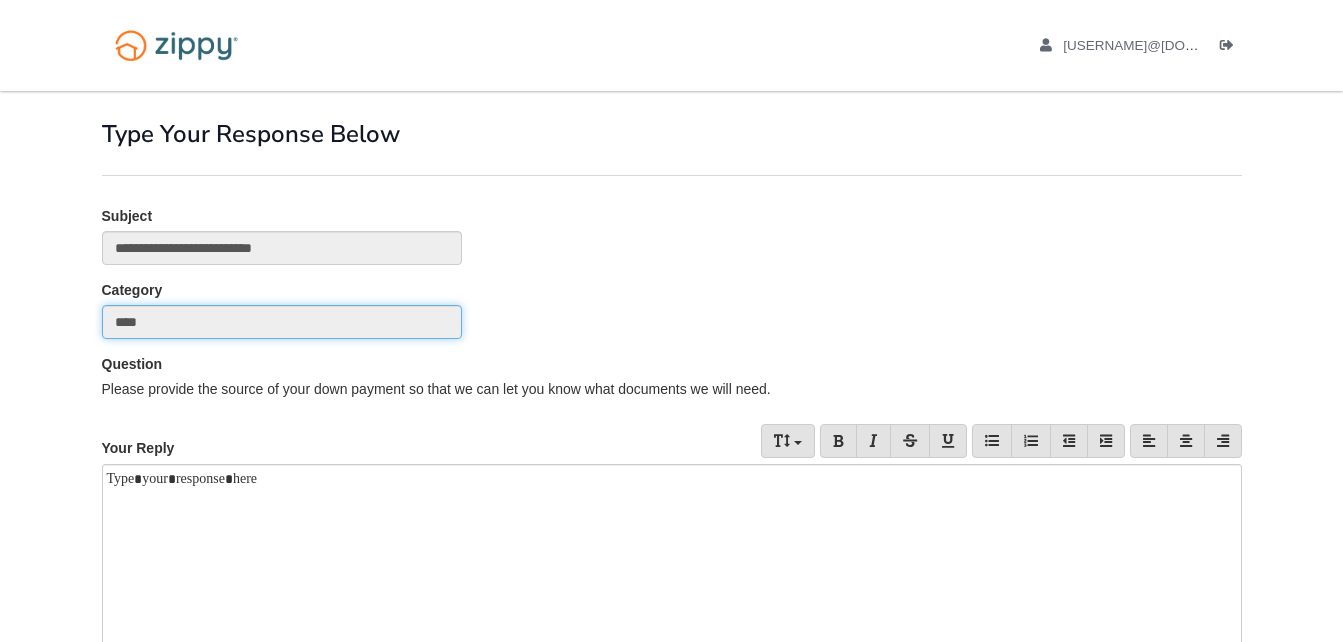 click on "****" at bounding box center (282, 322) 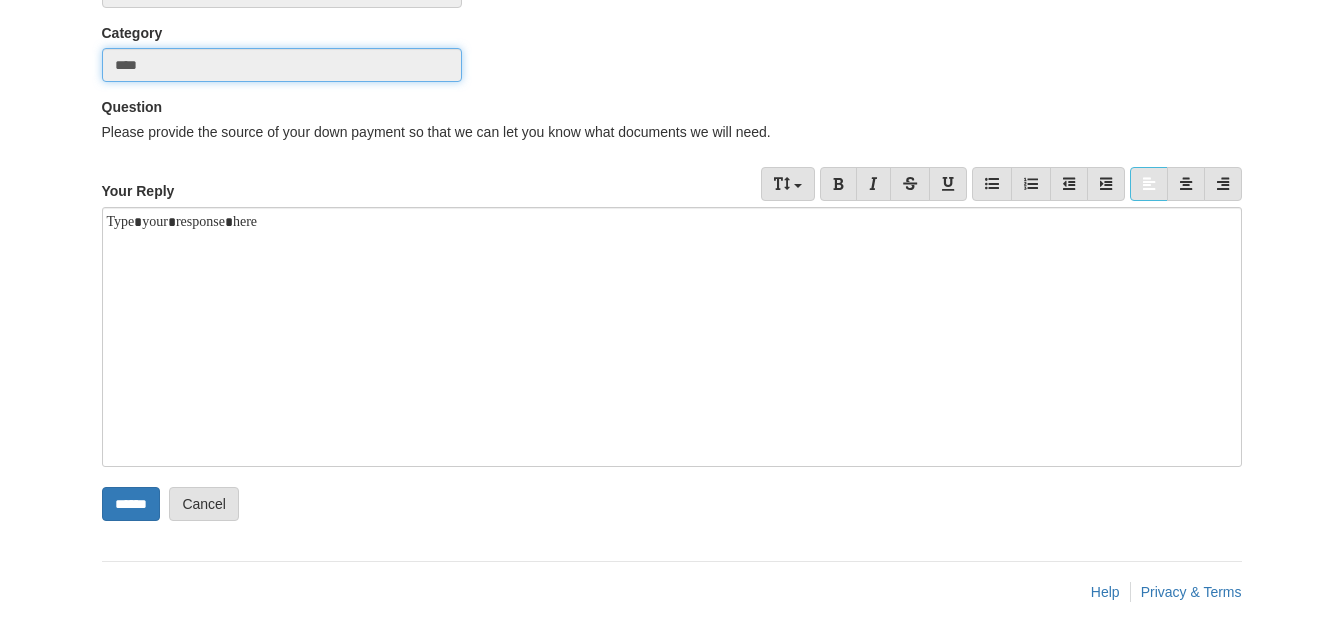 scroll, scrollTop: 157, scrollLeft: 0, axis: vertical 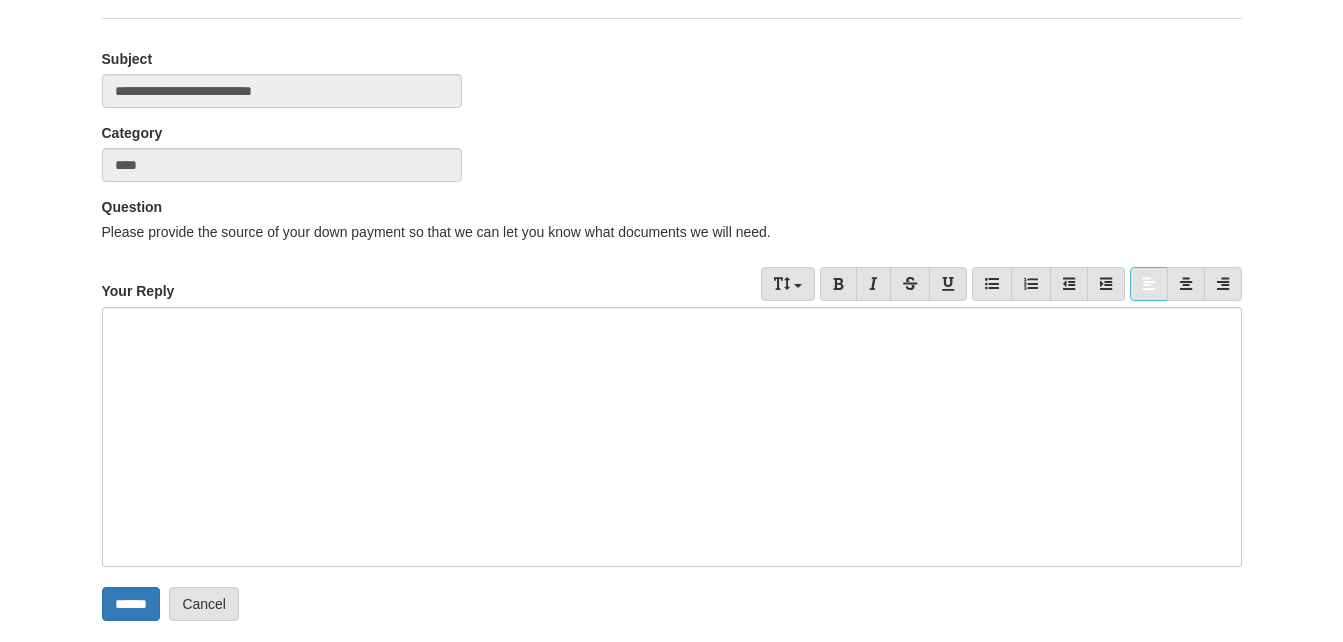 click at bounding box center (672, 437) 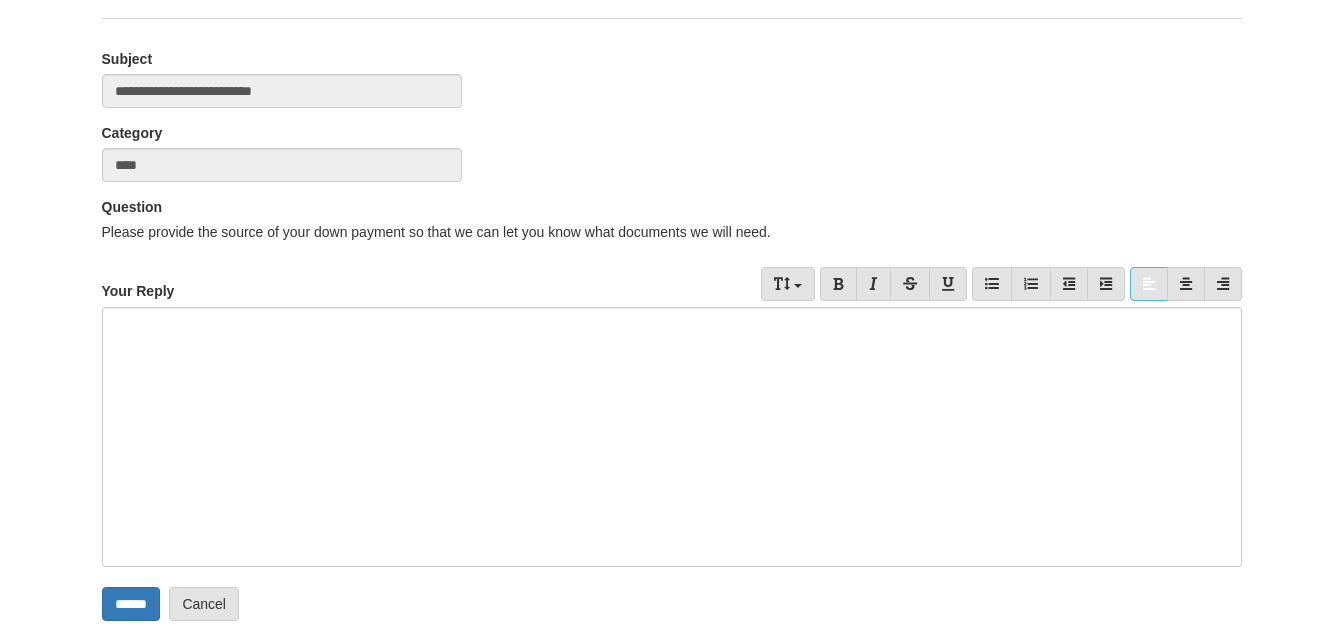 type 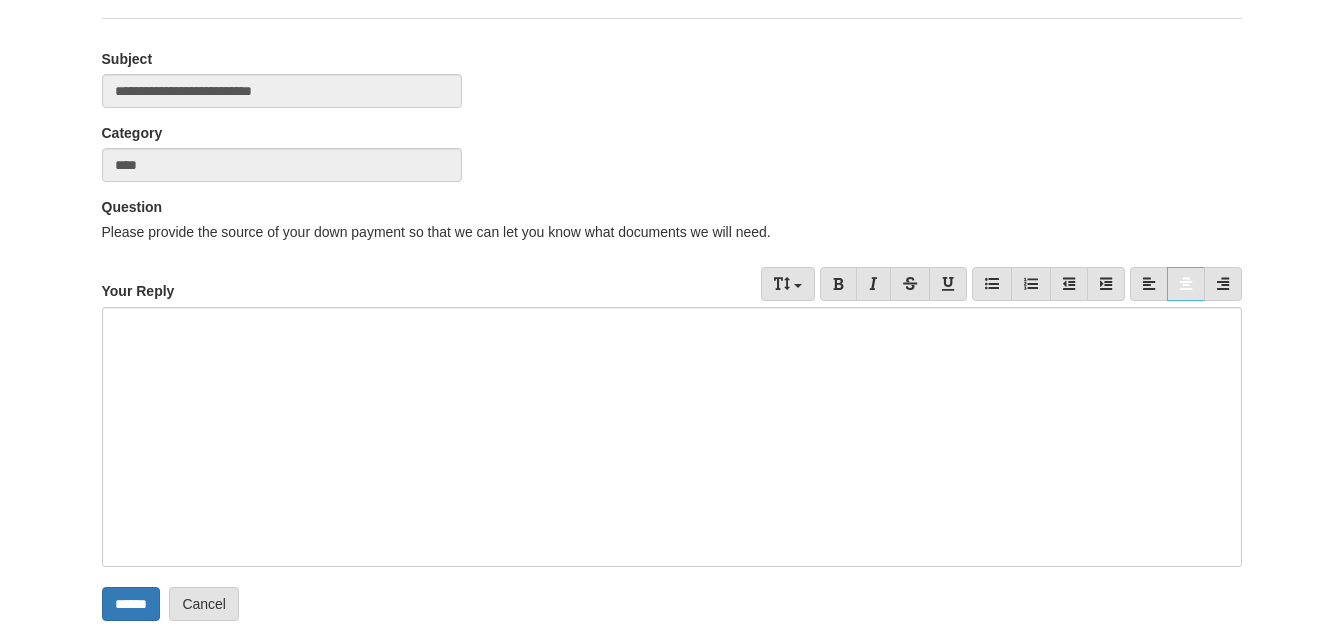 scroll, scrollTop: 257, scrollLeft: 0, axis: vertical 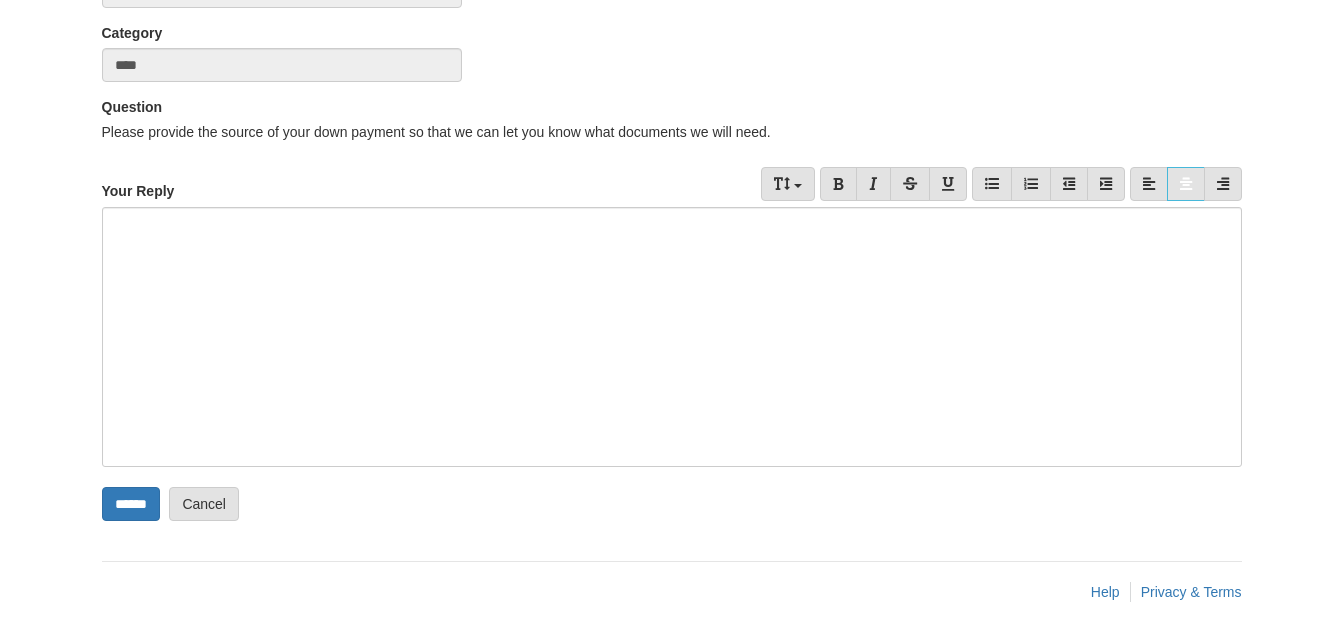 click at bounding box center (672, 337) 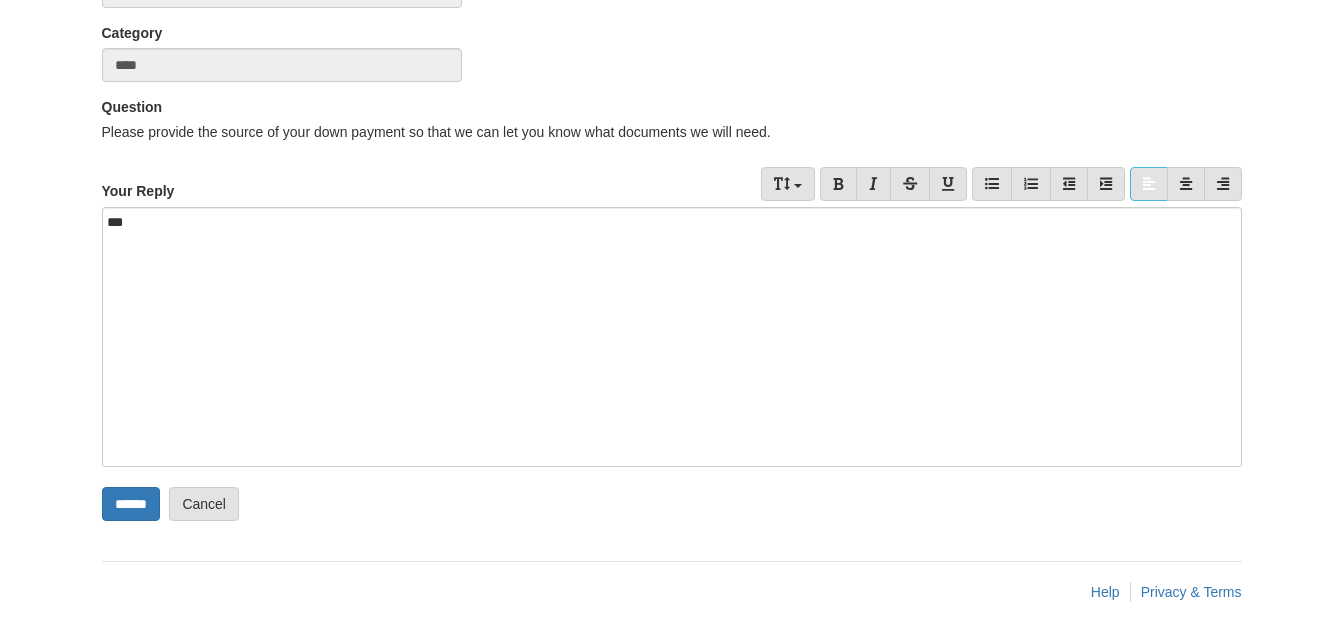 drag, startPoint x: 117, startPoint y: 271, endPoint x: 532, endPoint y: 335, distance: 419.90594 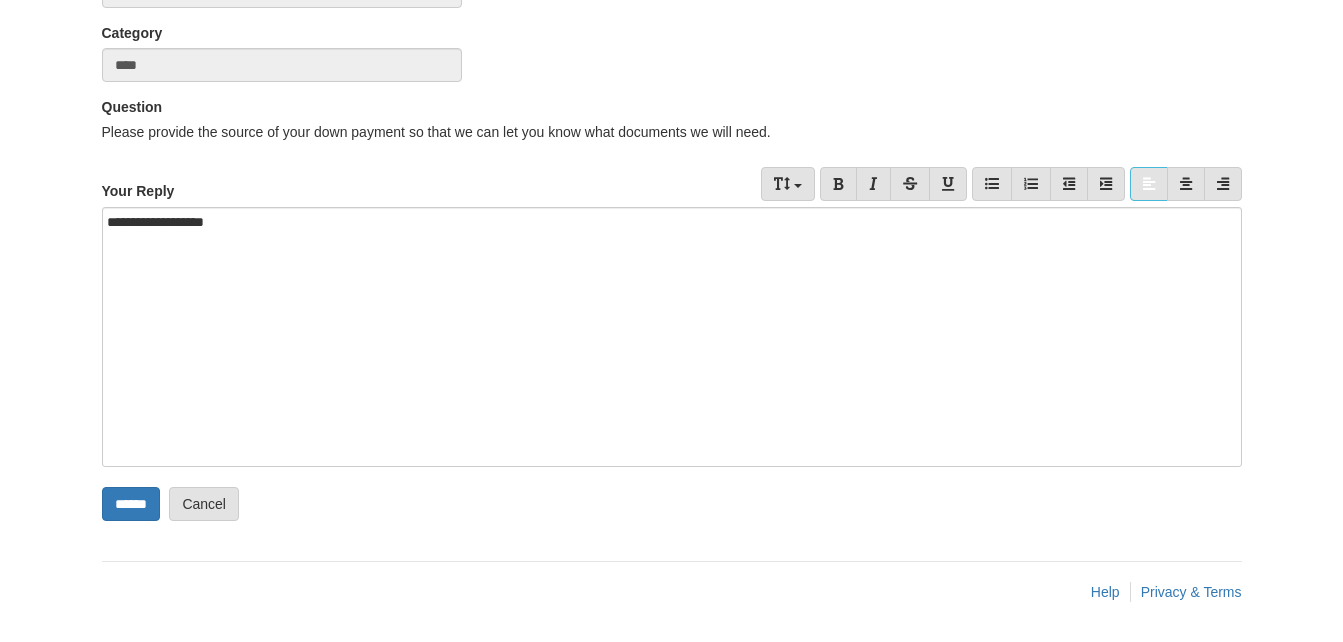click on "**********" at bounding box center [672, 337] 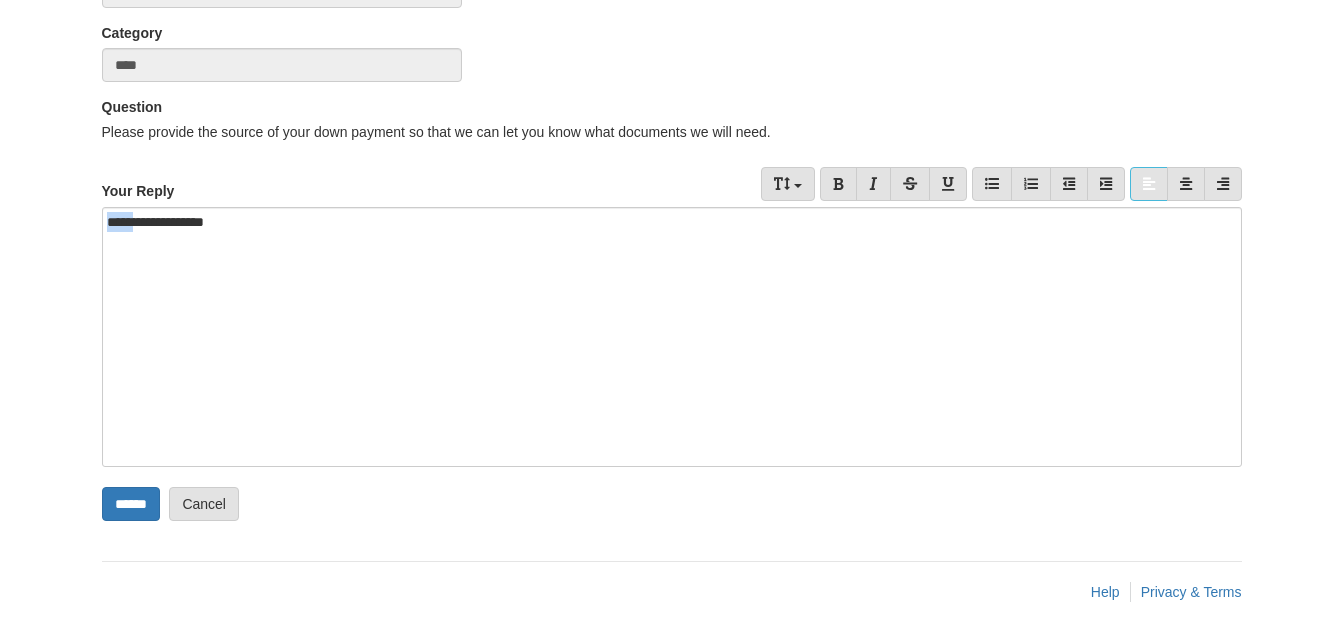 click on "**********" at bounding box center [672, 337] 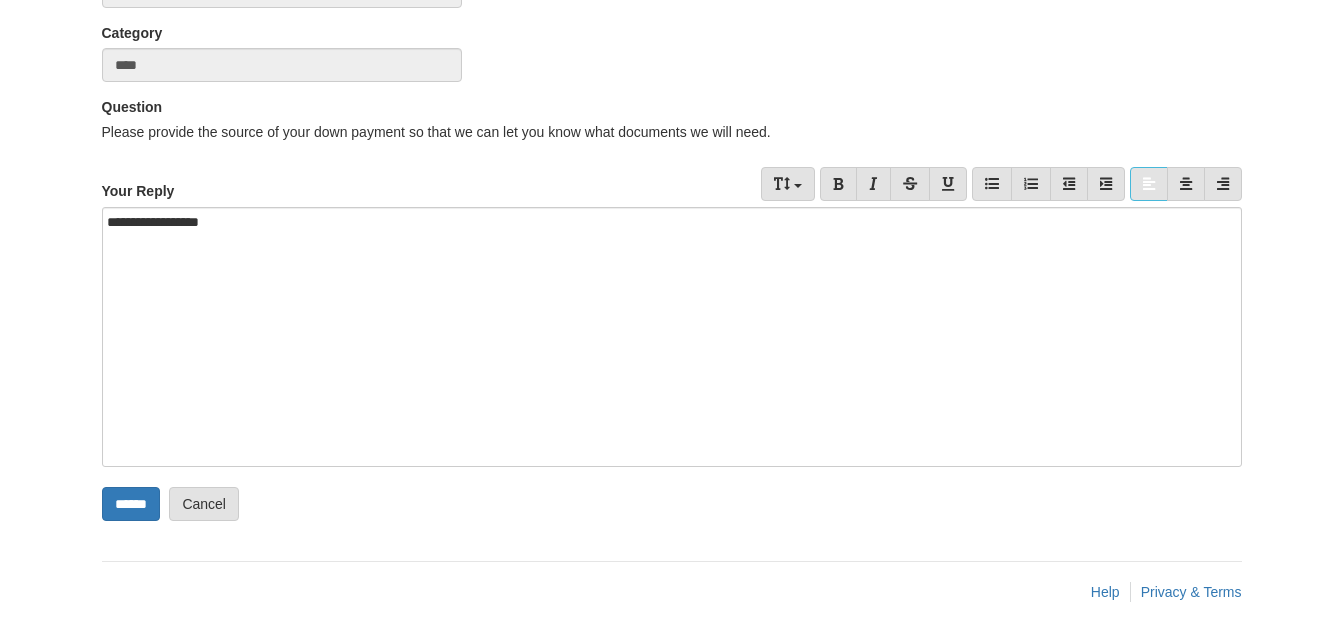 scroll, scrollTop: 157, scrollLeft: 0, axis: vertical 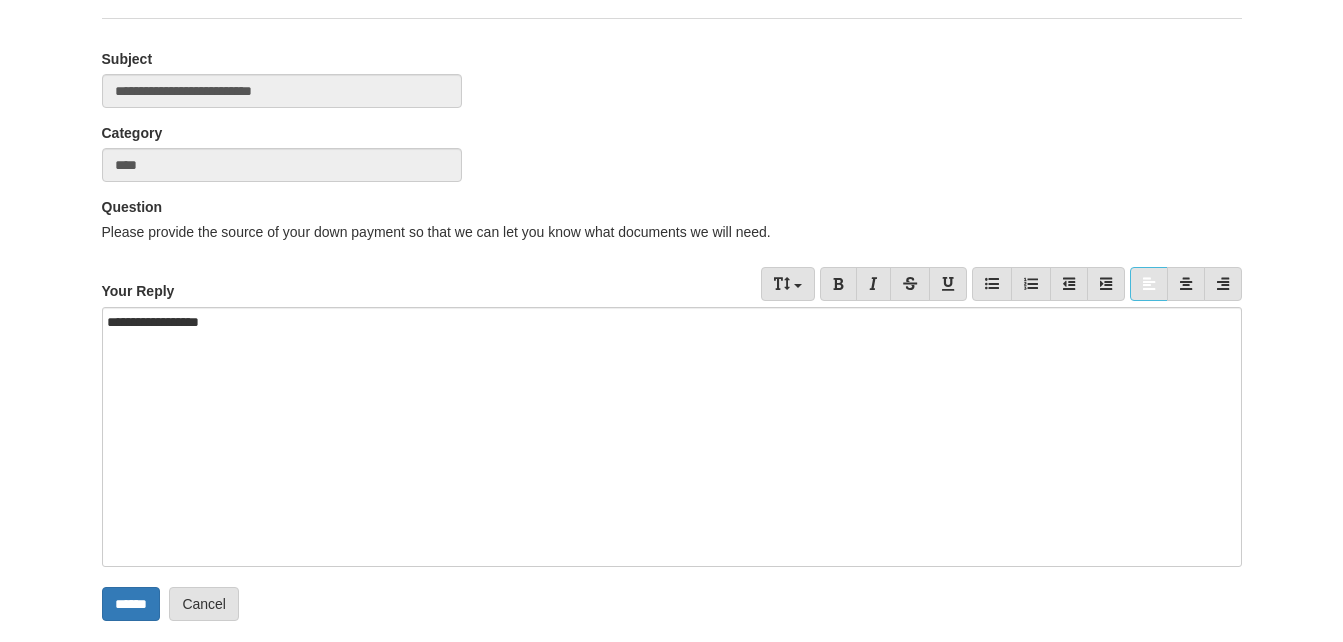 click on "**********" at bounding box center (672, 437) 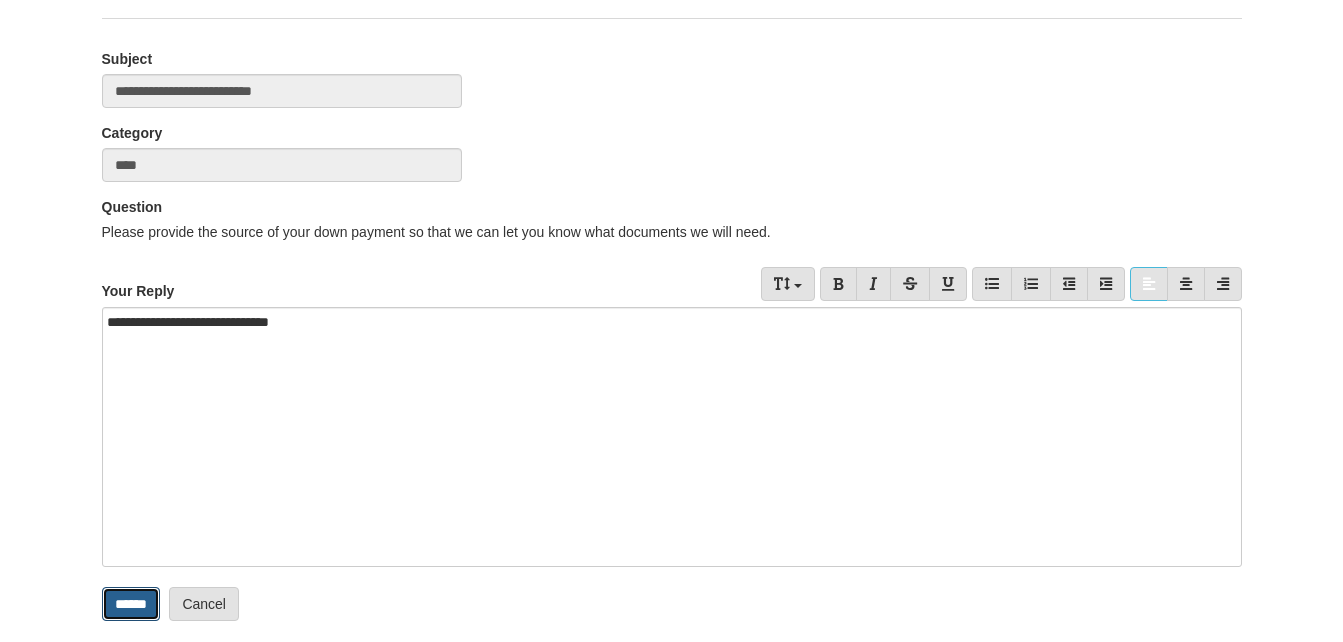click on "******" at bounding box center (131, 604) 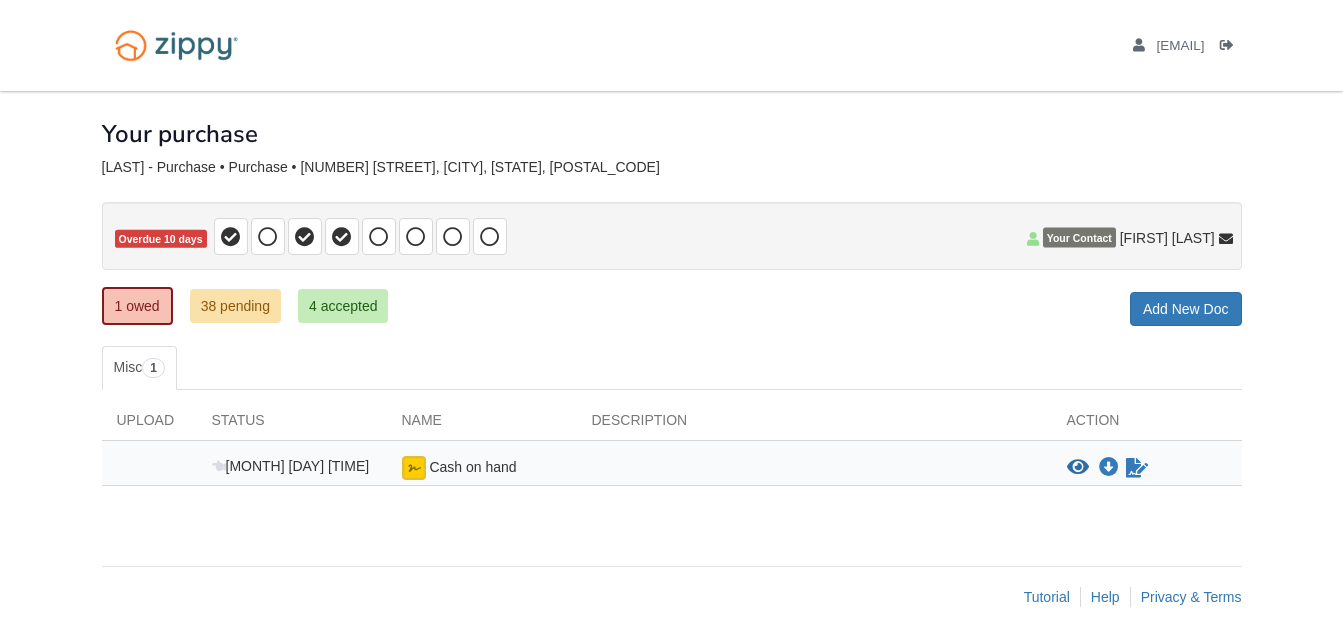 scroll, scrollTop: 0, scrollLeft: 0, axis: both 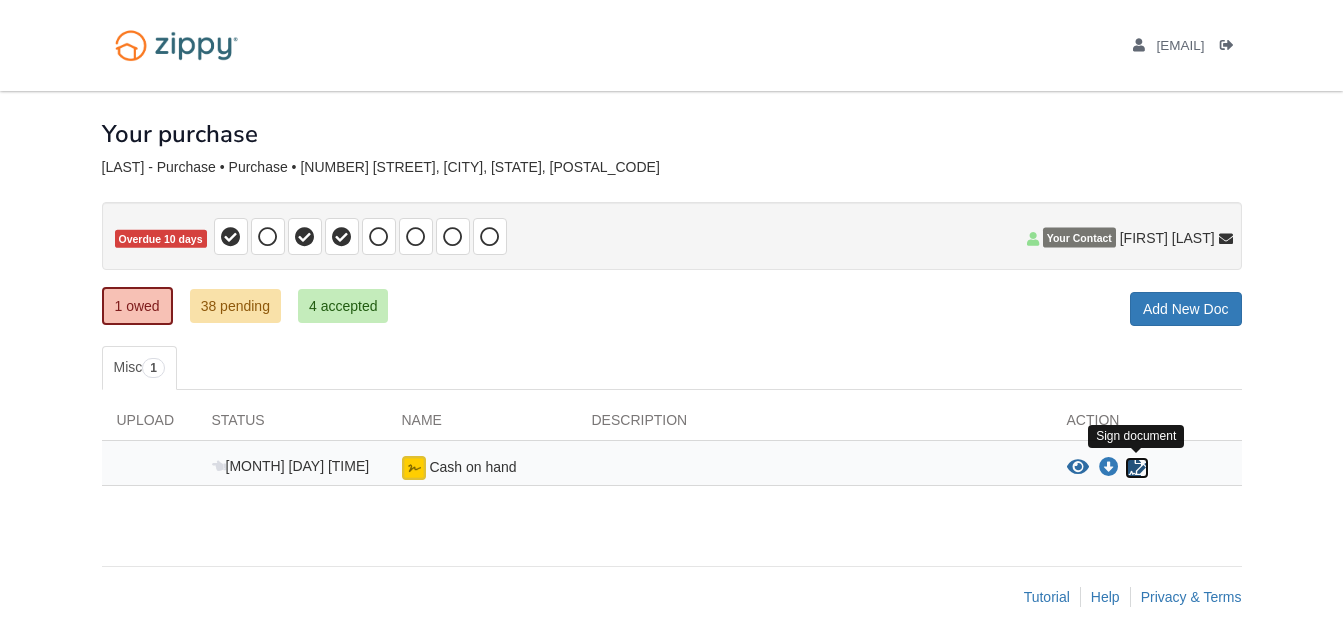 click at bounding box center (1137, 468) 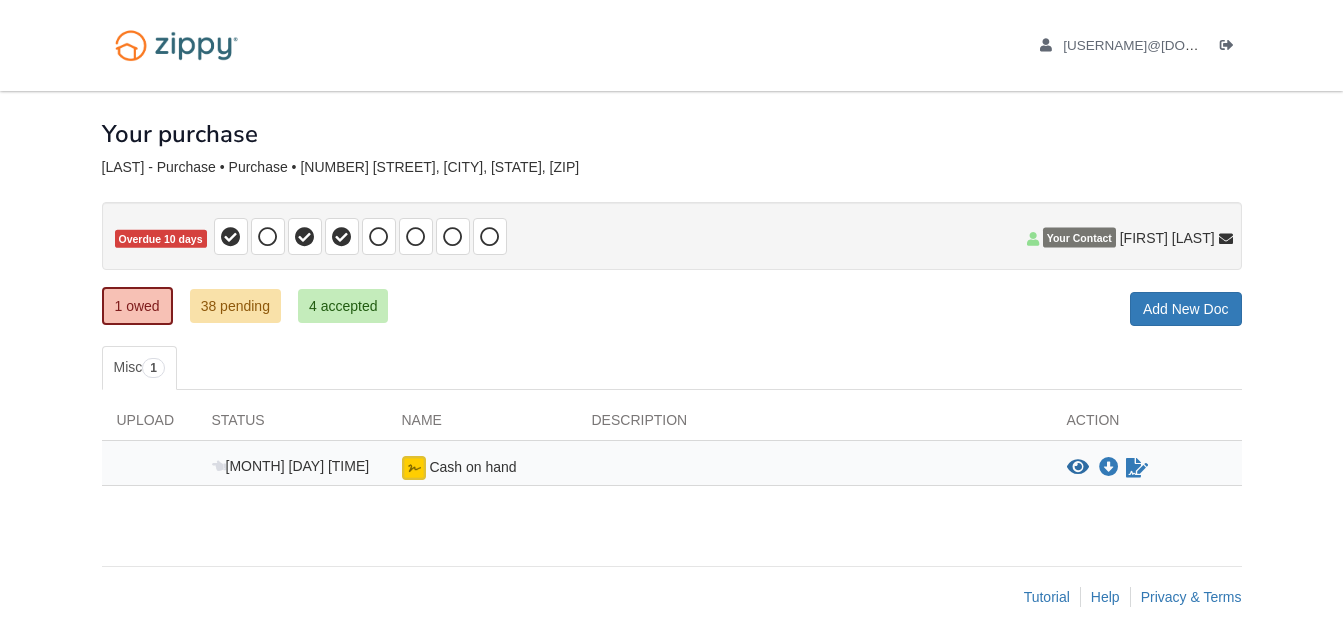 scroll, scrollTop: 0, scrollLeft: 0, axis: both 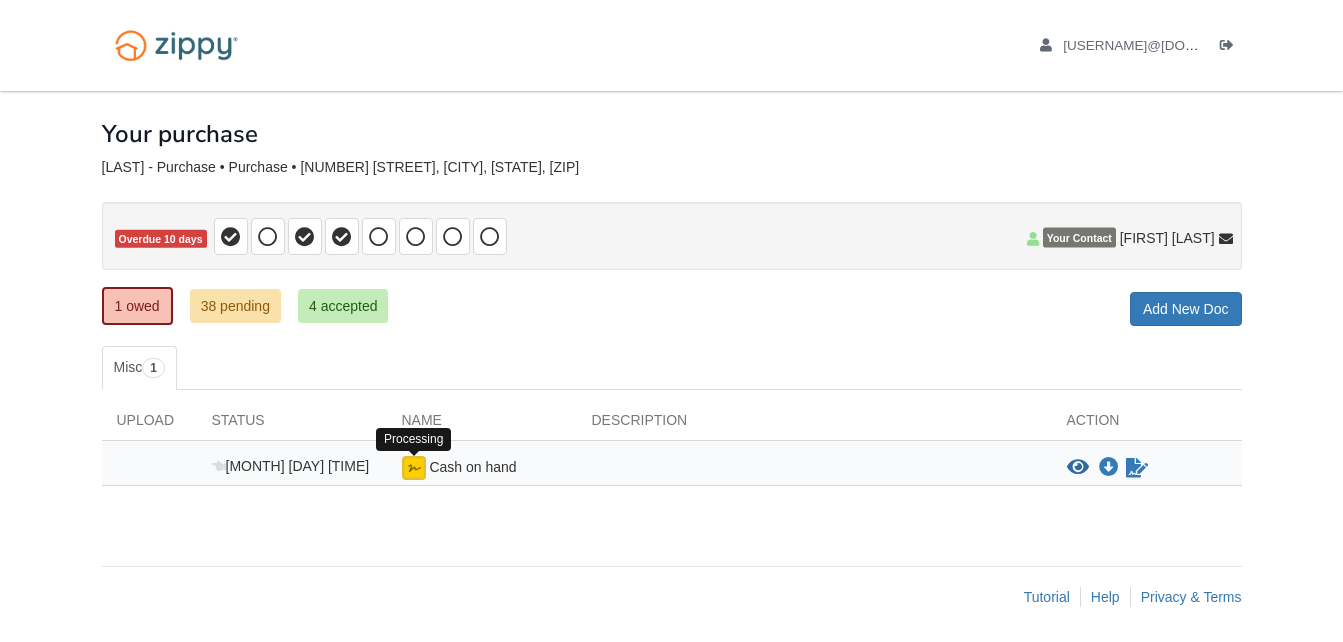 click at bounding box center (414, 468) 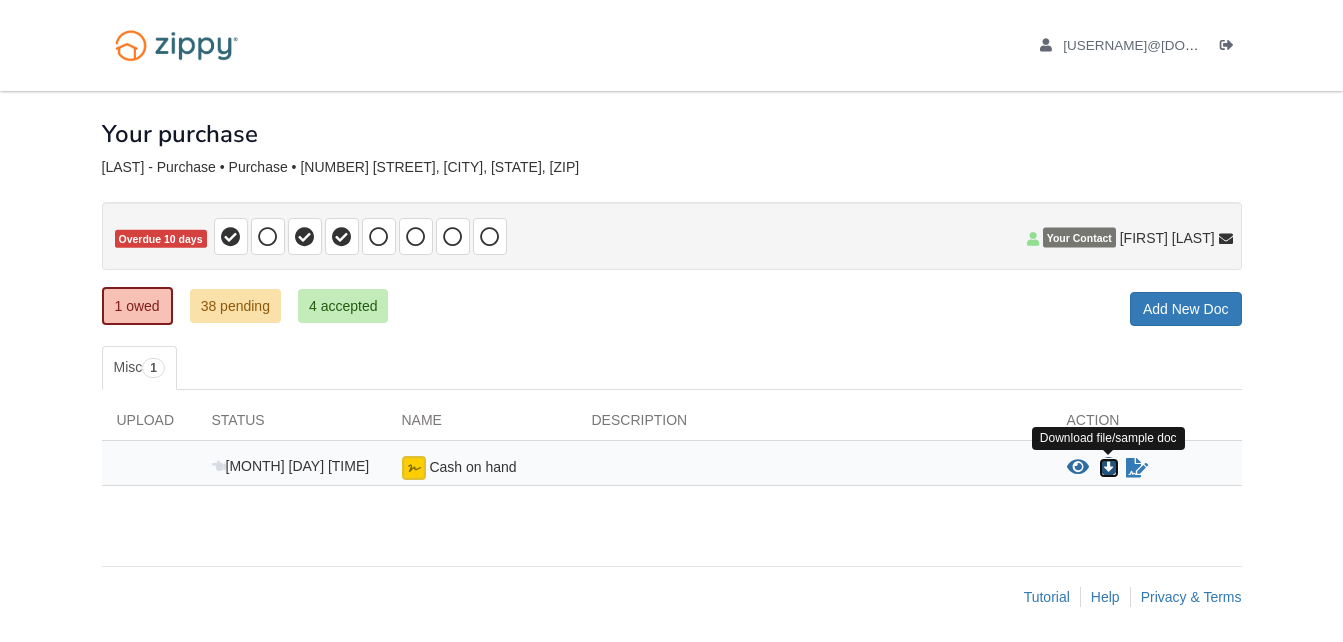 click at bounding box center (1109, 468) 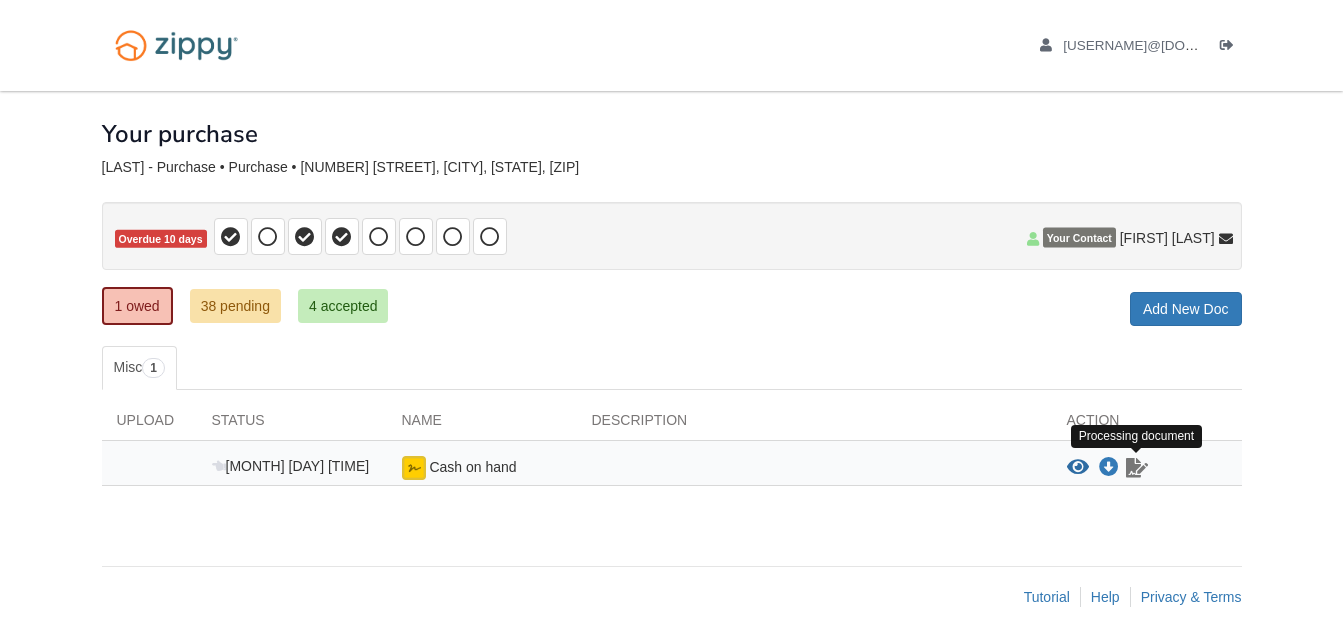 click at bounding box center (1137, 468) 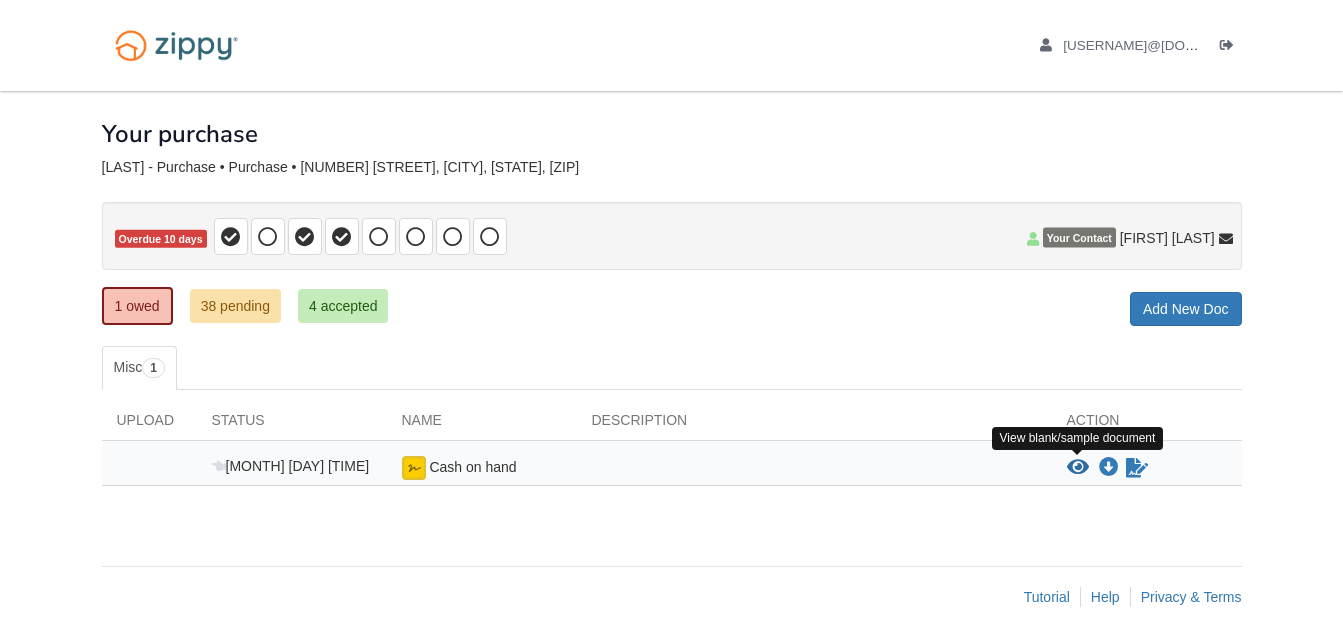 click at bounding box center (1078, 468) 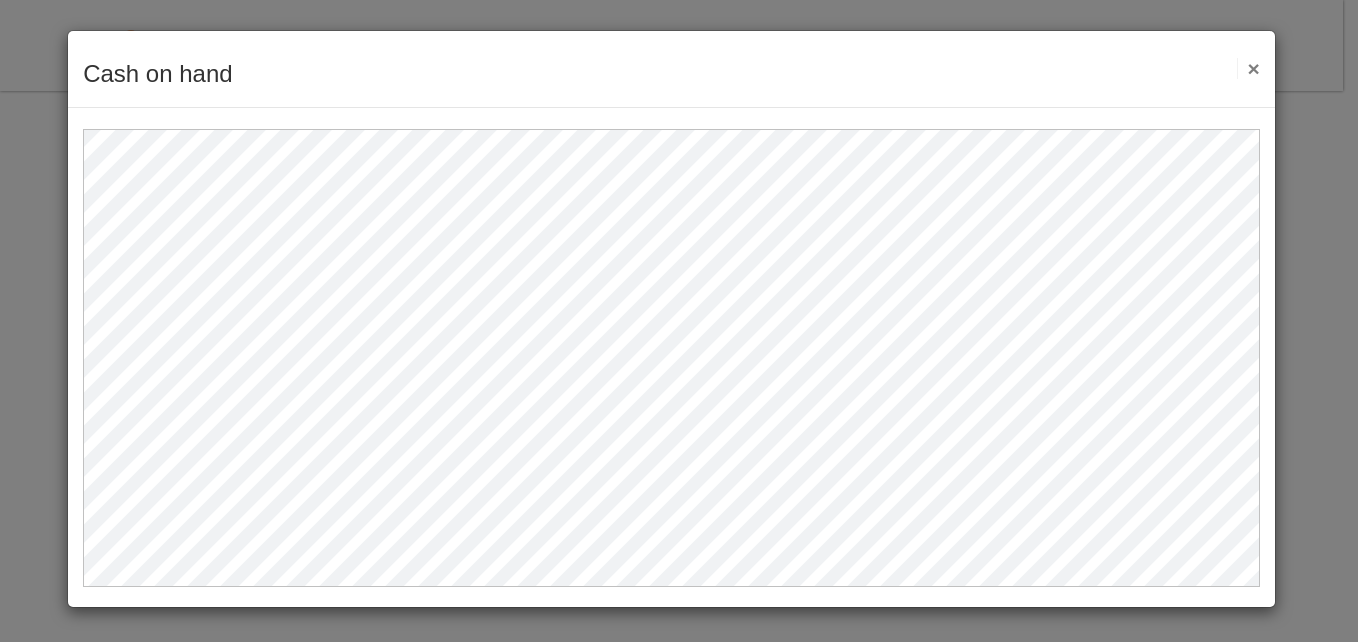 click on "×" at bounding box center [1248, 68] 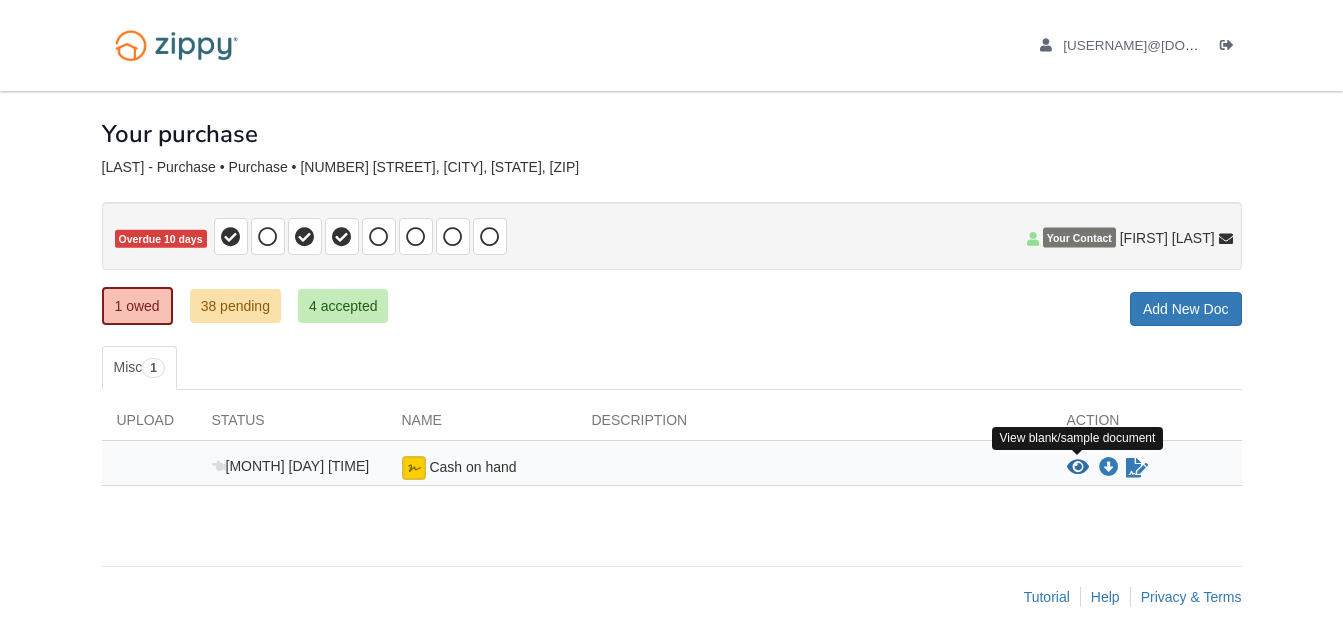 click at bounding box center (1078, 468) 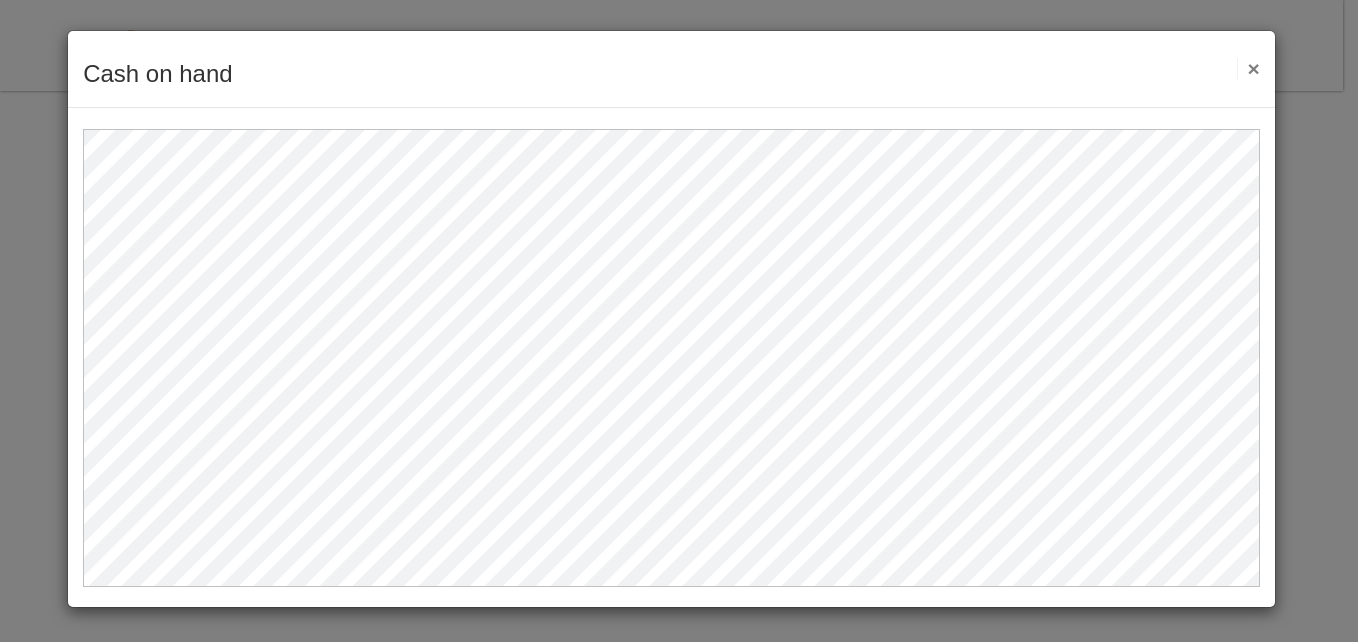 click on "×" at bounding box center (1248, 68) 